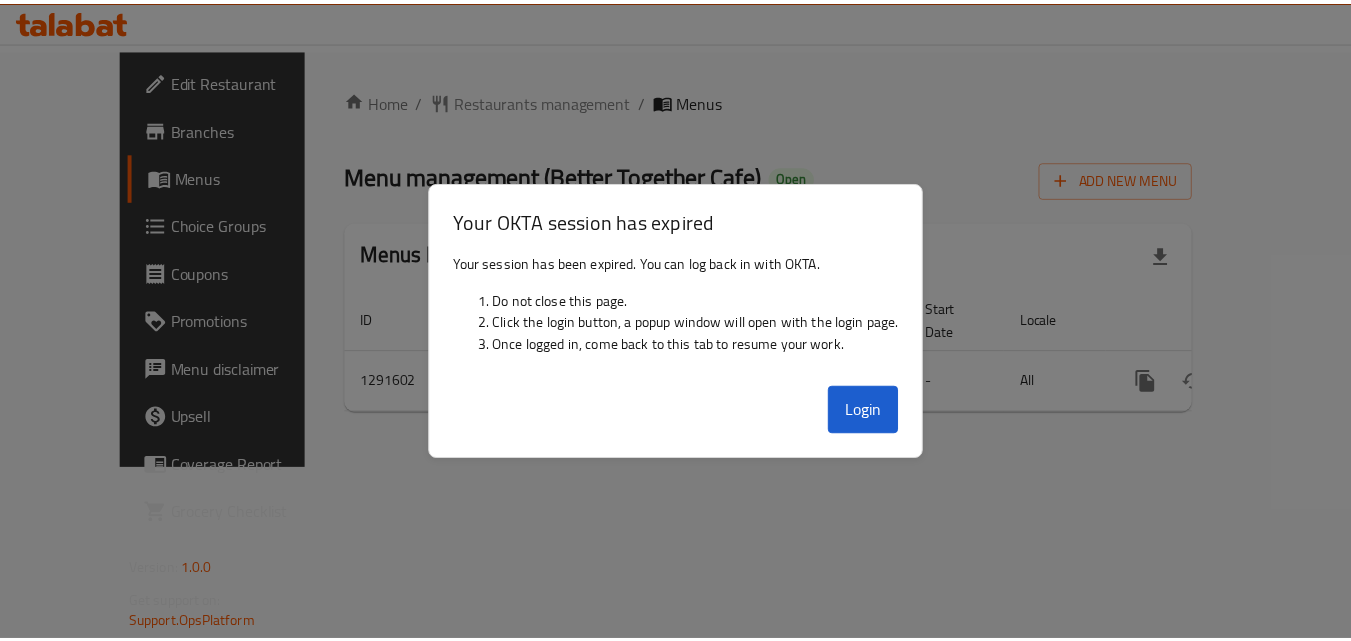 scroll, scrollTop: 0, scrollLeft: 0, axis: both 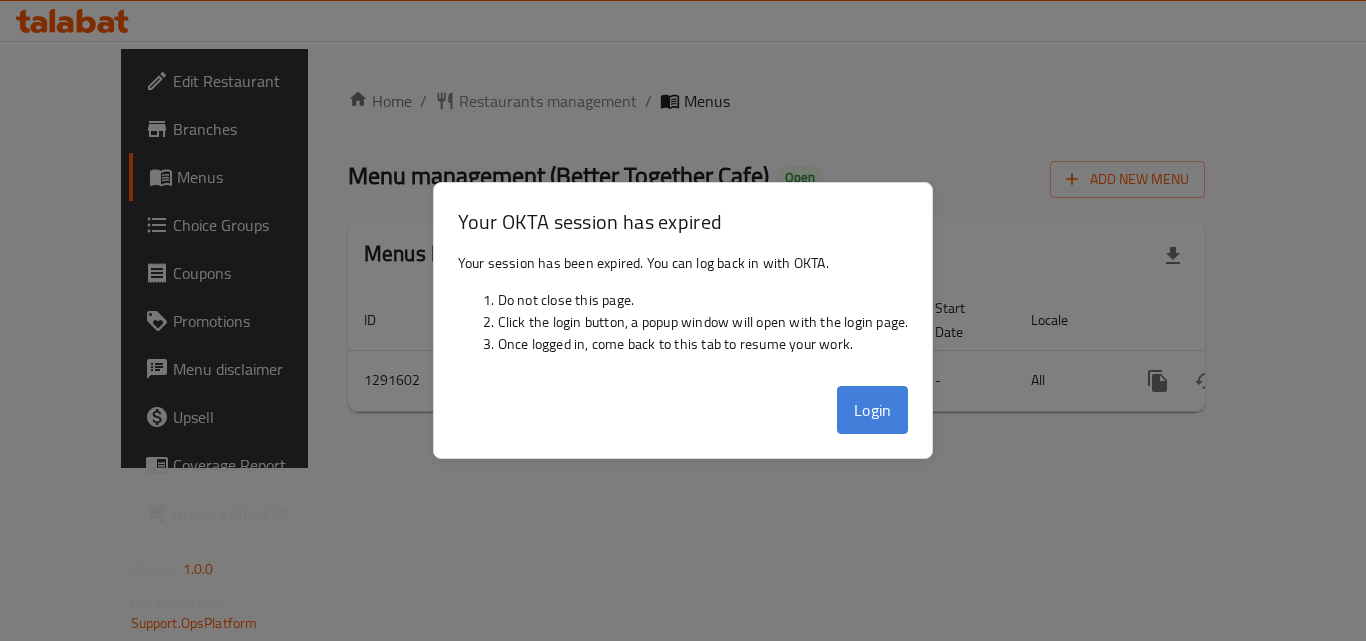 click on "Login" at bounding box center (873, 410) 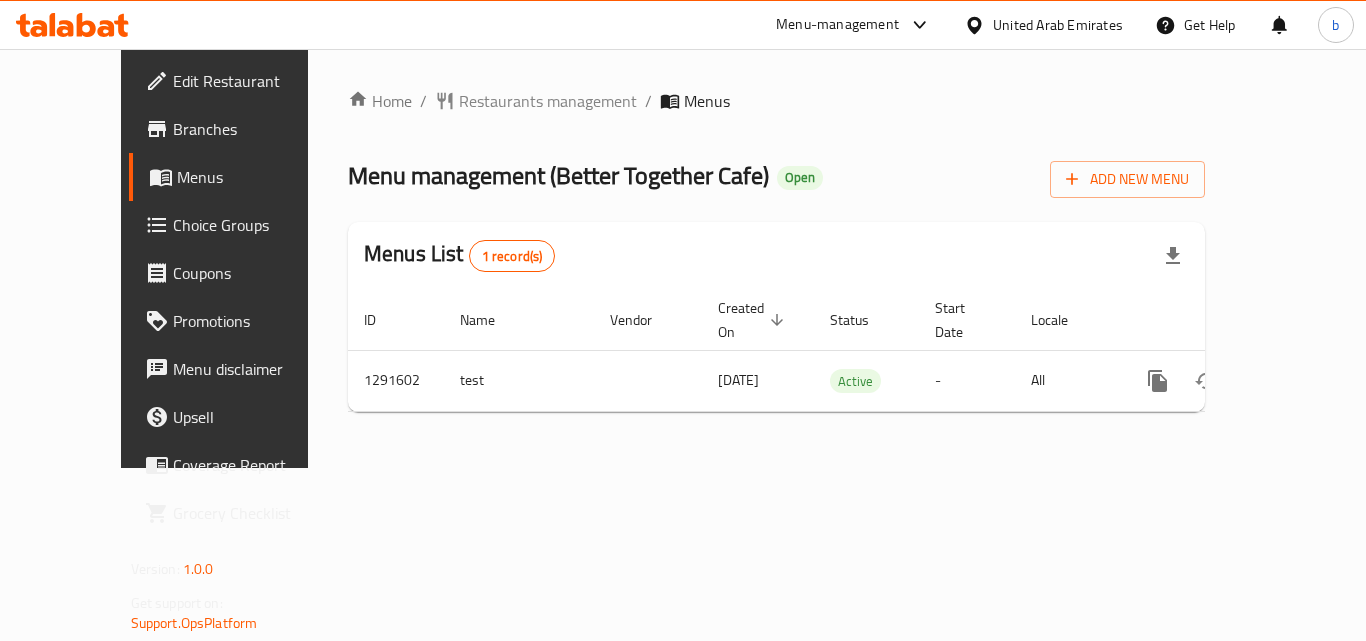 click on "United Arab Emirates" at bounding box center [1058, 25] 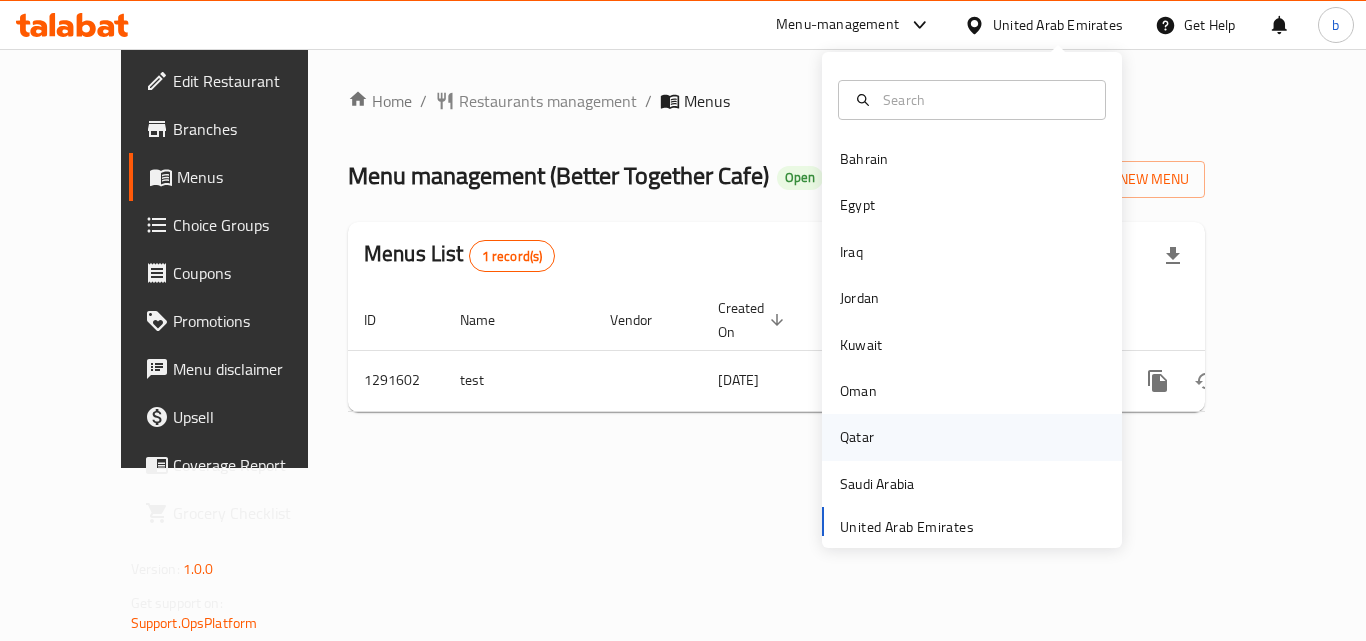 click on "Qatar" at bounding box center (857, 437) 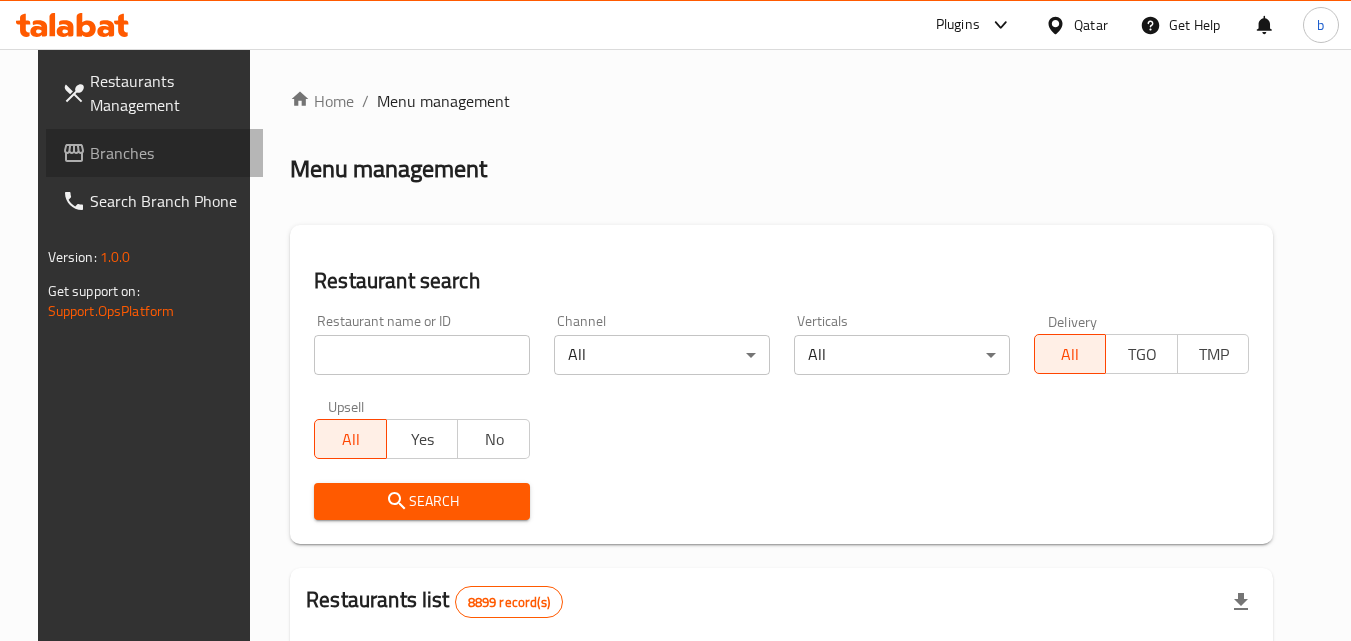 click on "Branches" at bounding box center [169, 153] 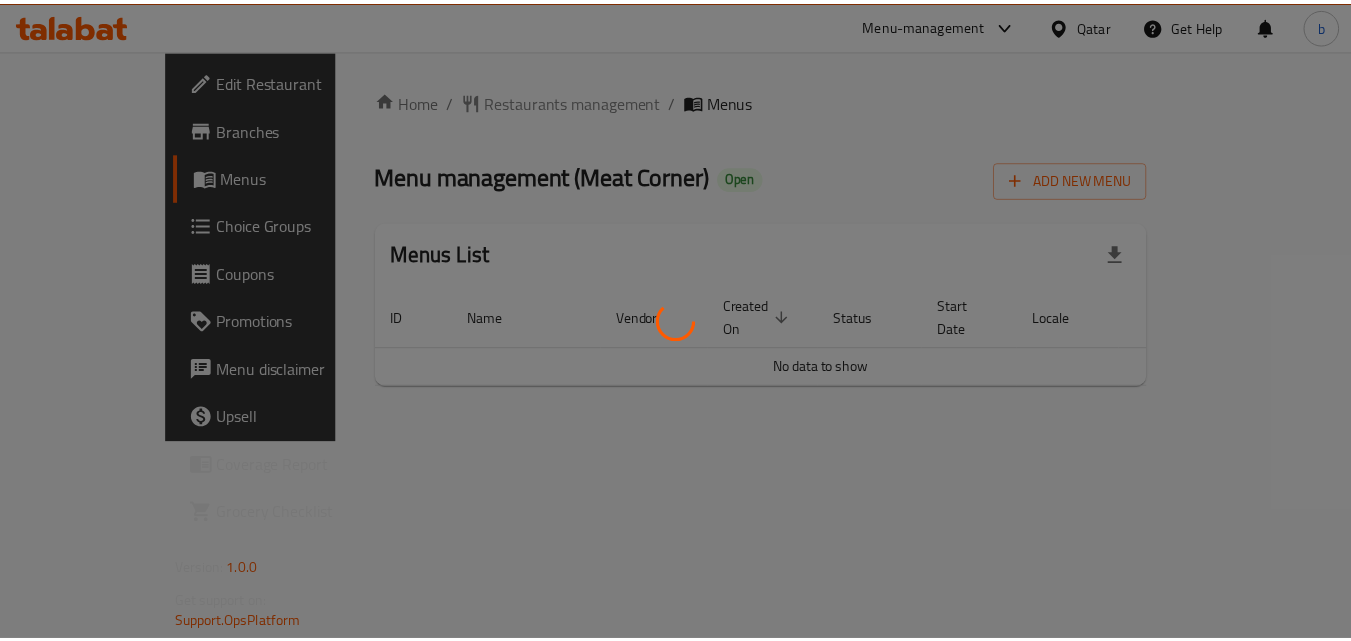 scroll, scrollTop: 0, scrollLeft: 0, axis: both 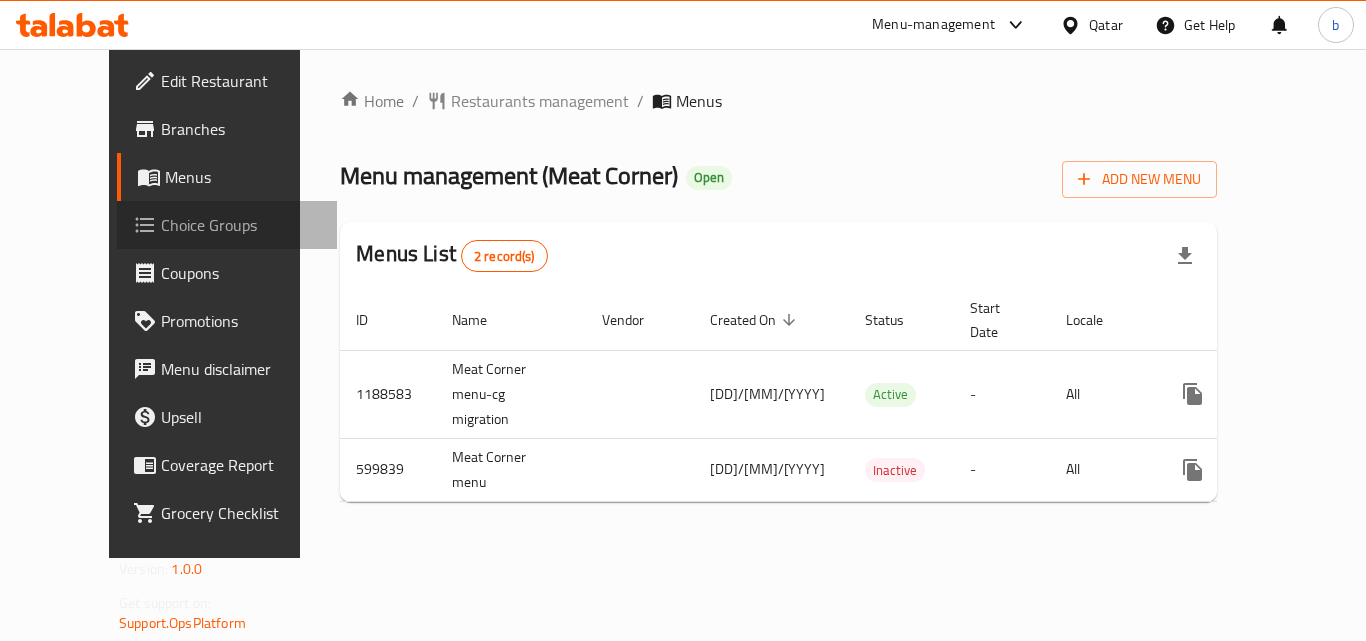 click on "Choice Groups" at bounding box center [227, 225] 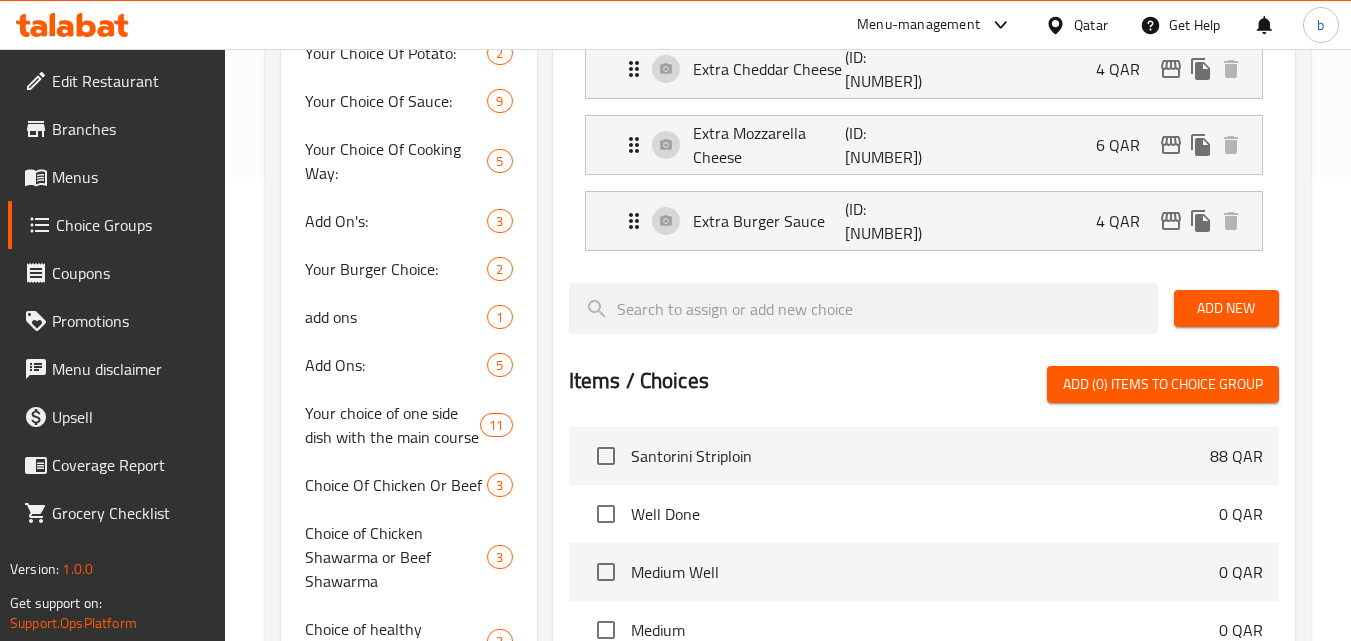 scroll, scrollTop: 500, scrollLeft: 0, axis: vertical 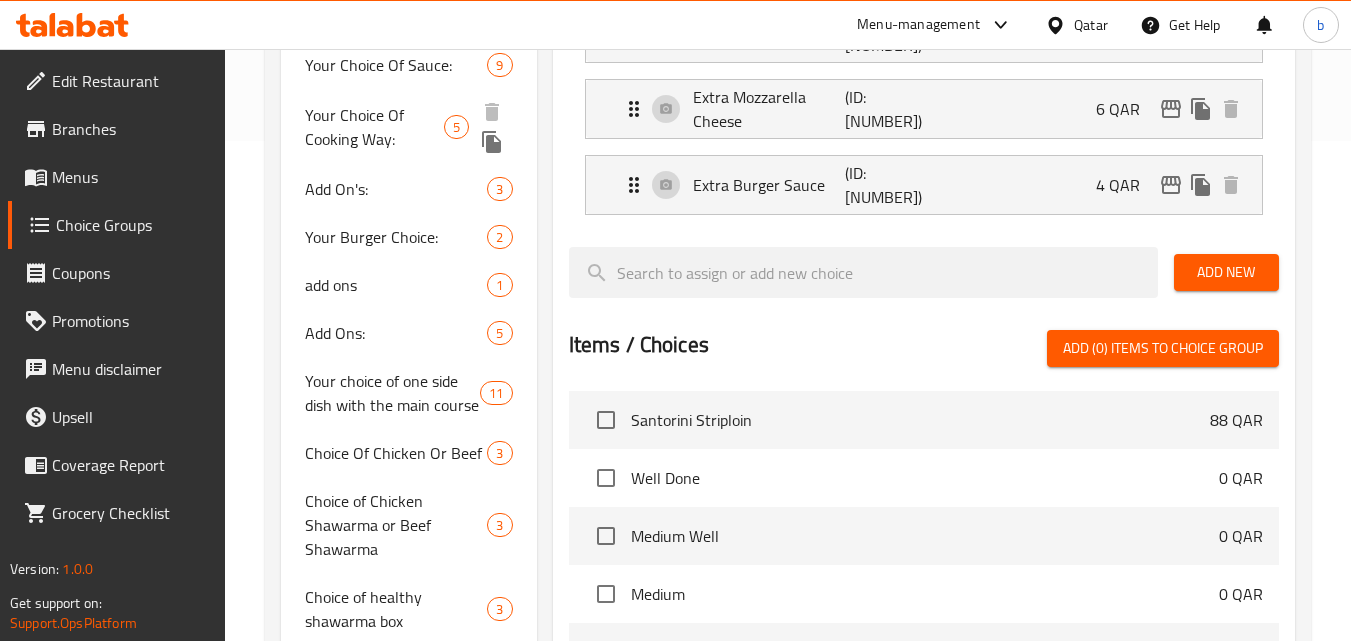 click on "Your Choice Of Cooking Way:" at bounding box center (374, 127) 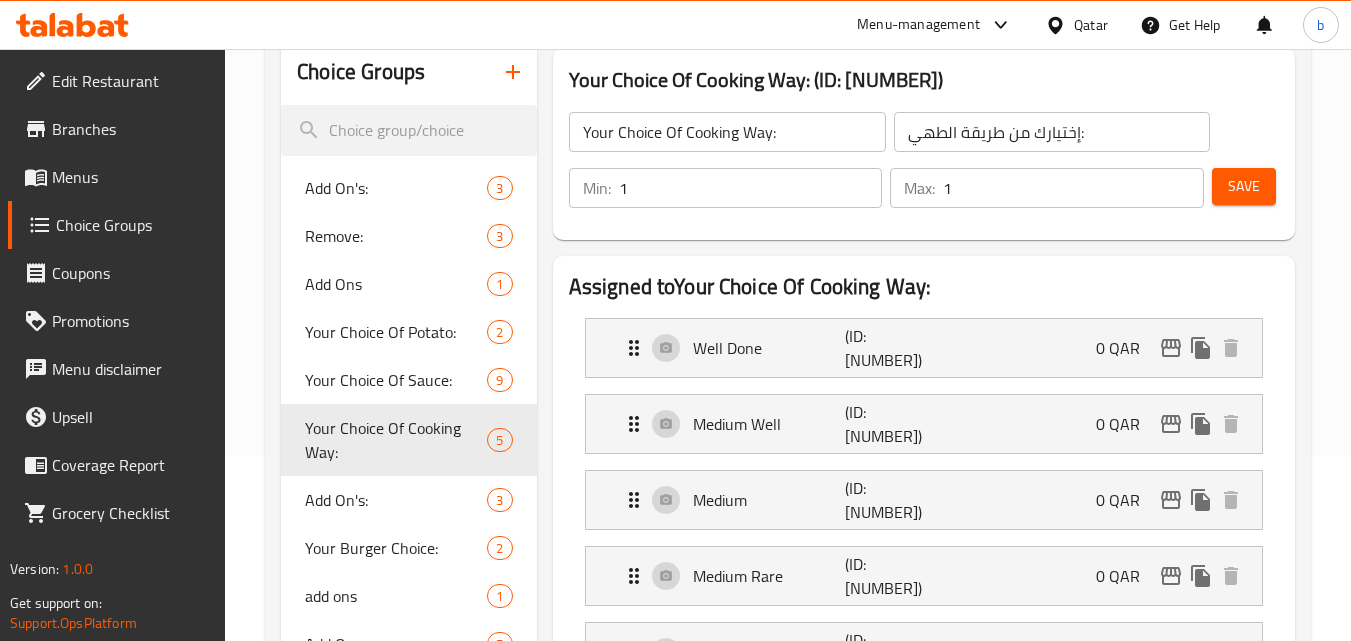 scroll, scrollTop: 300, scrollLeft: 0, axis: vertical 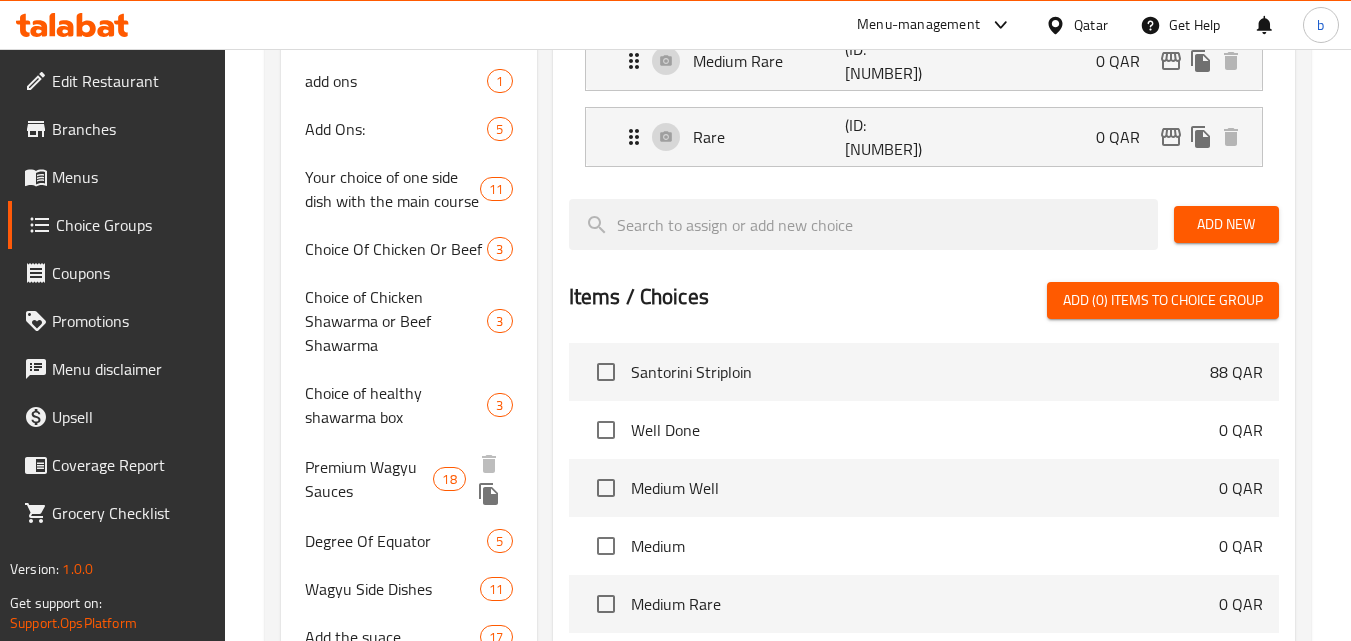 click on "Premium Wagyu Sauces" at bounding box center [369, 479] 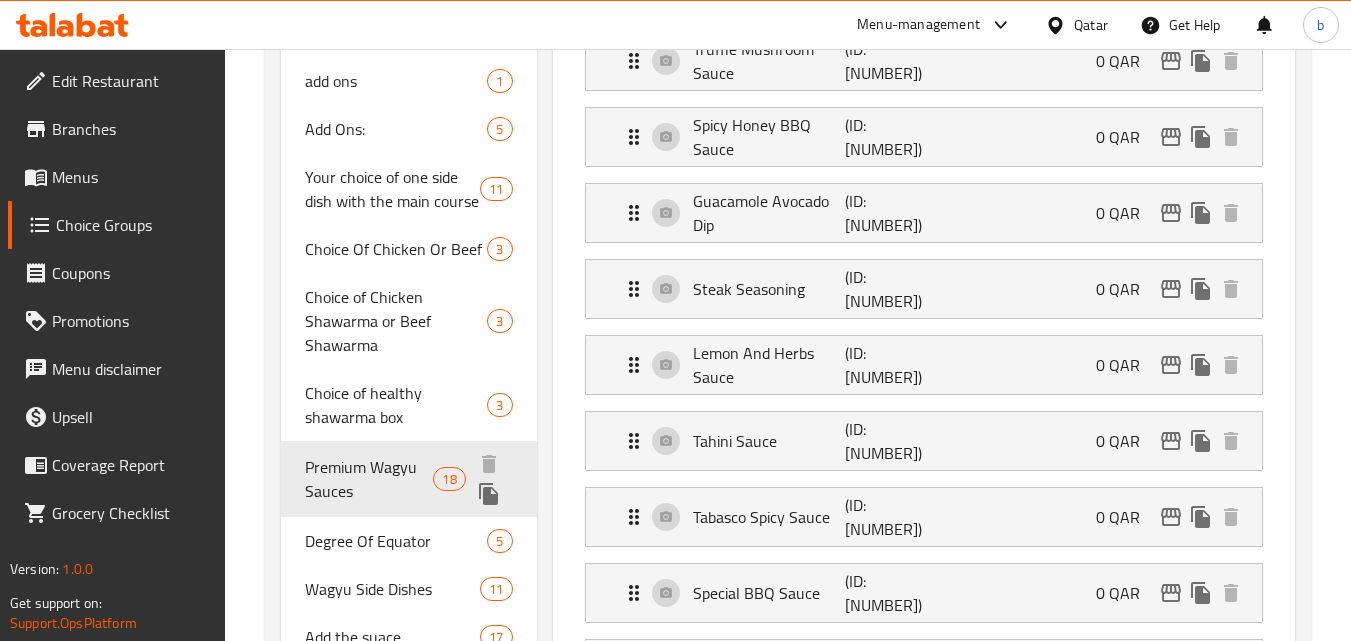 type on "Premium Wagyu Sauces" 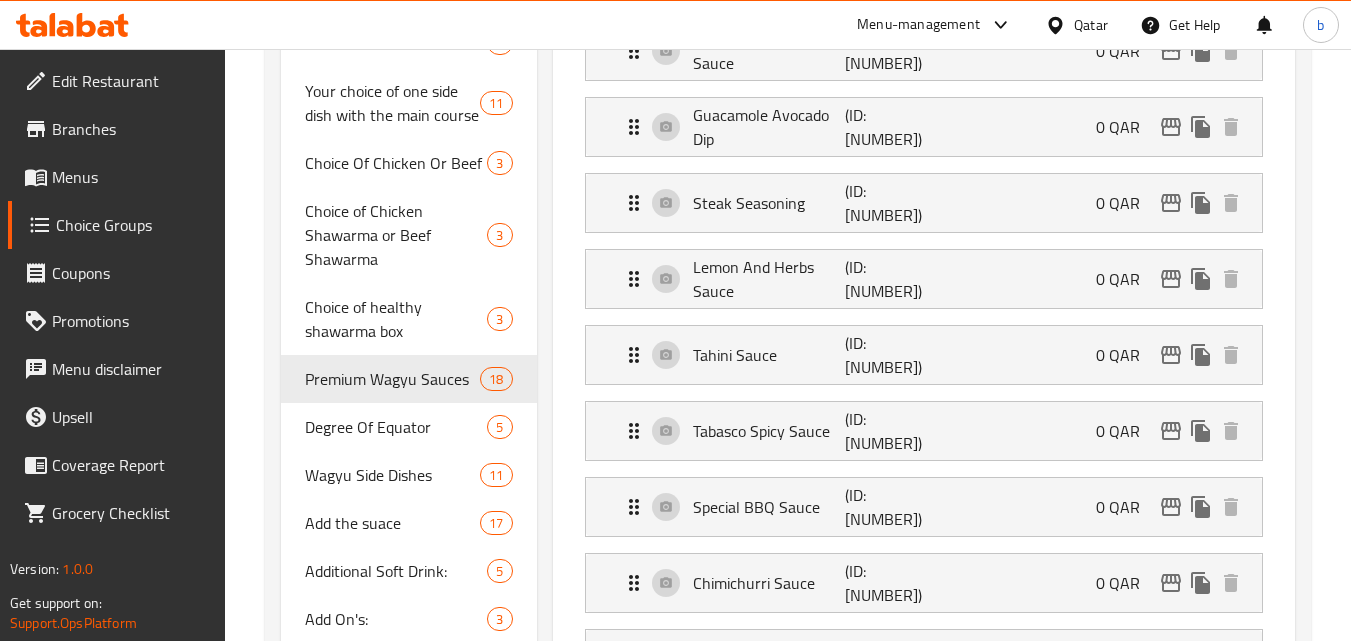 scroll, scrollTop: 900, scrollLeft: 0, axis: vertical 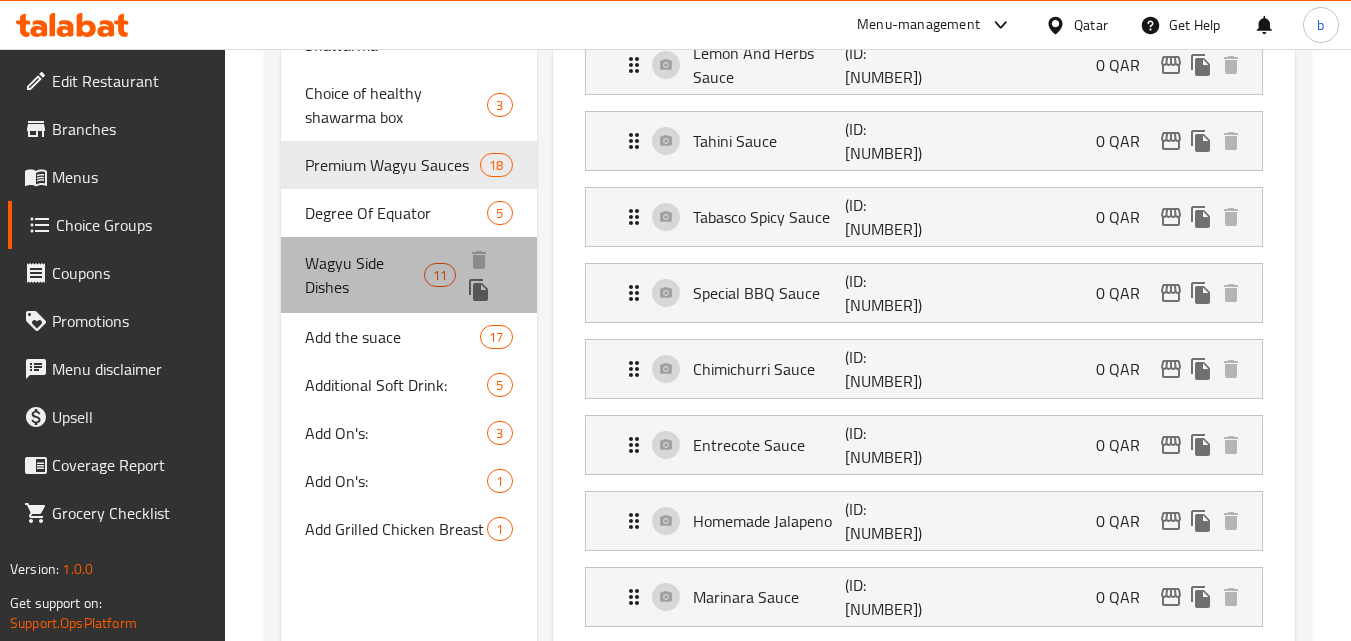 click on "Wagyu Side Dishes" at bounding box center (364, 275) 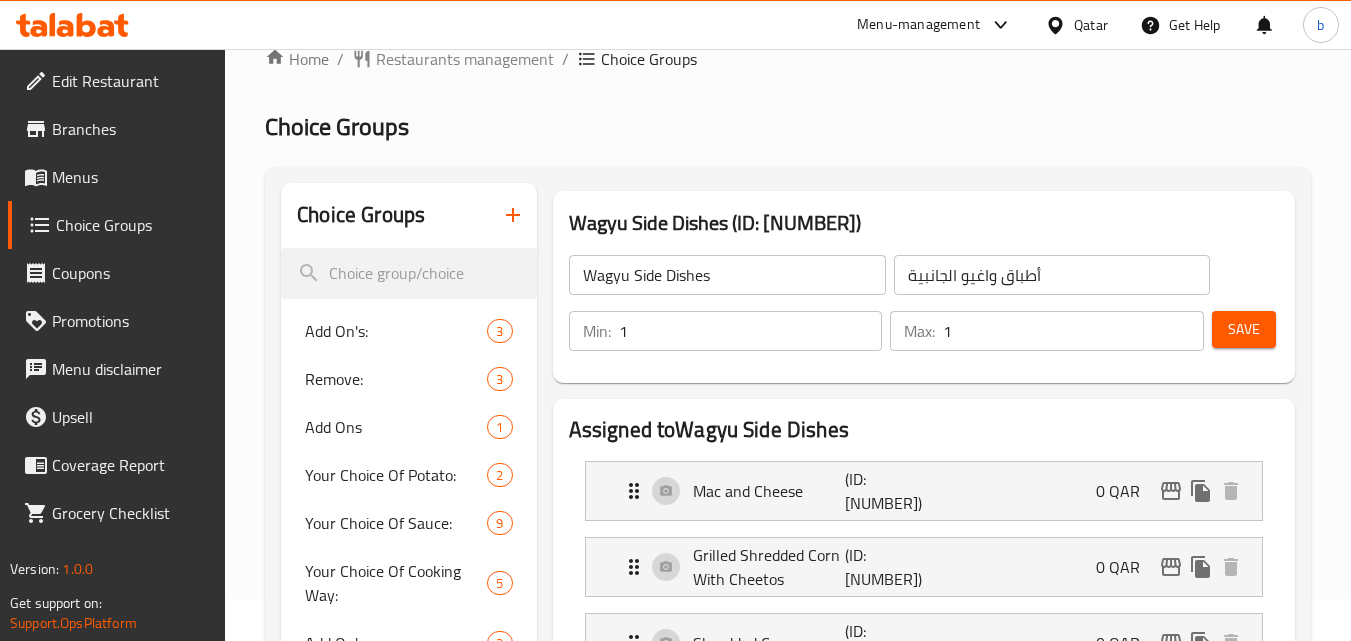 scroll, scrollTop: 0, scrollLeft: 0, axis: both 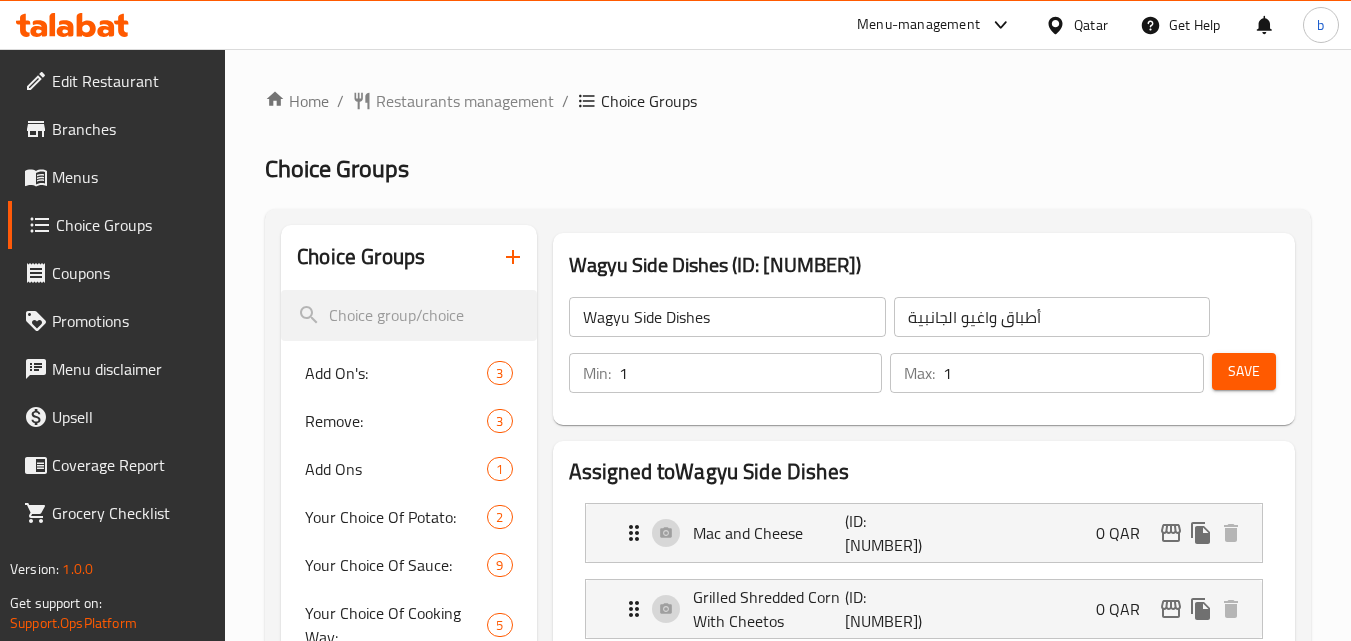 click on "Qatar" at bounding box center (1076, 25) 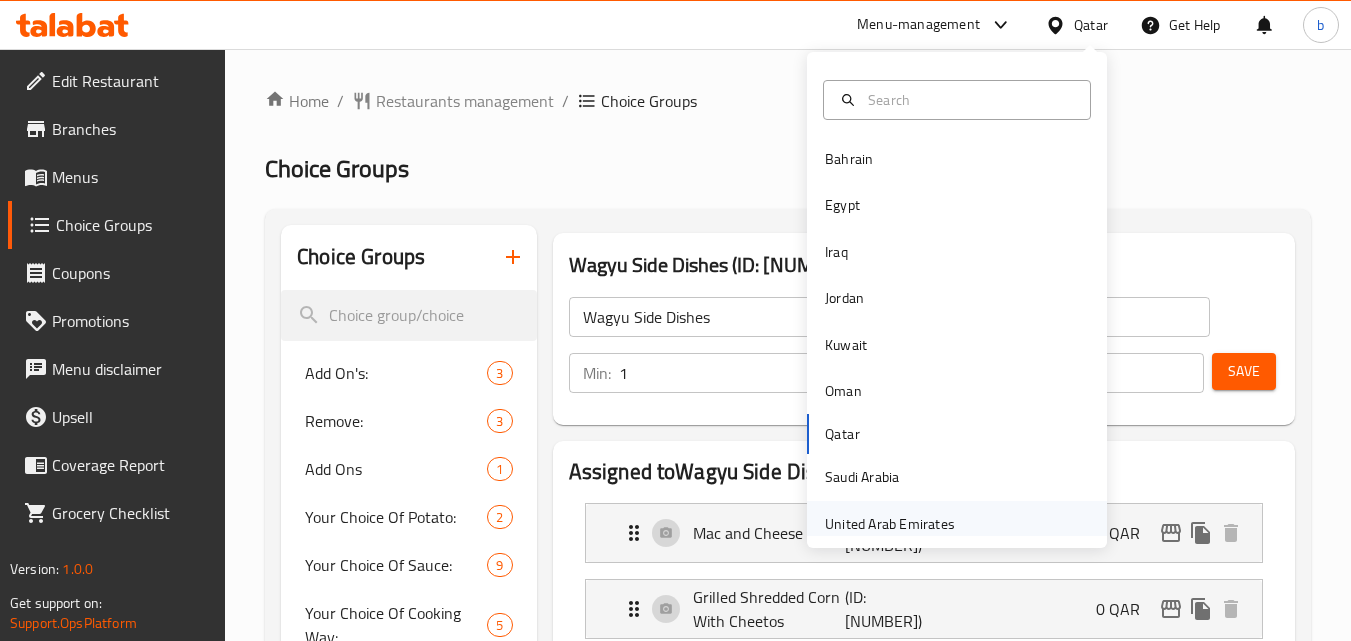 click on "United Arab Emirates" at bounding box center (890, 524) 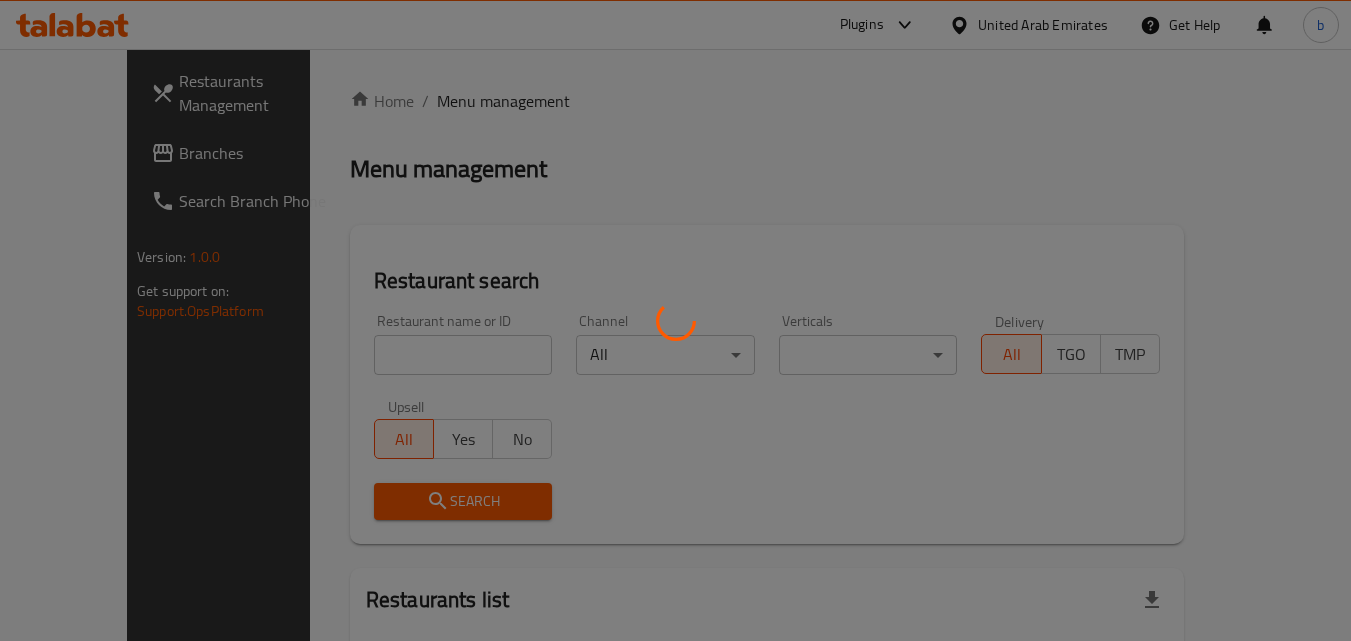 click at bounding box center [675, 320] 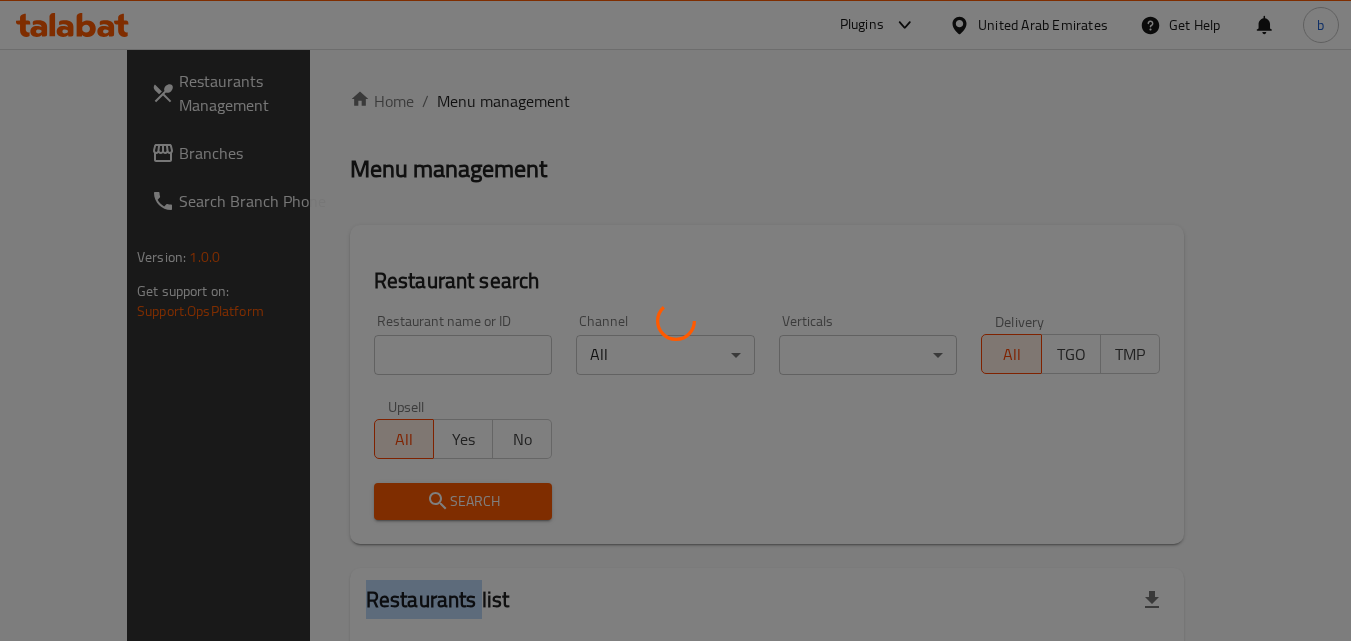 click at bounding box center [675, 320] 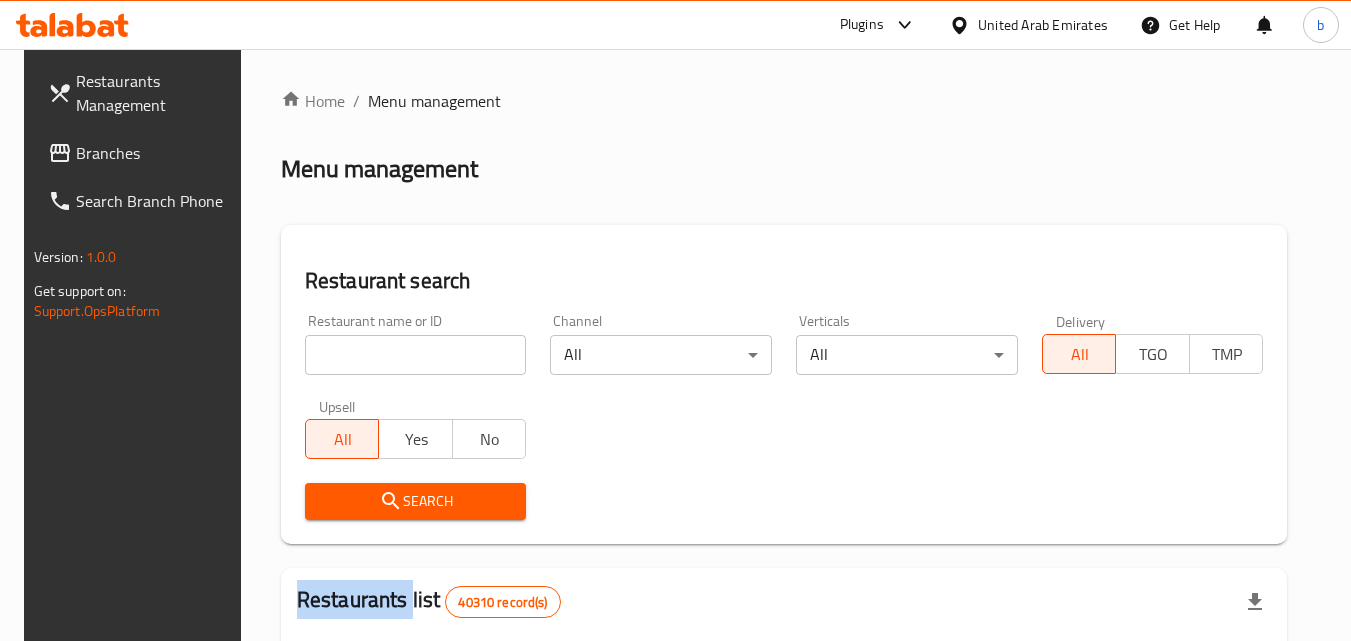 click on "Branches" at bounding box center (155, 153) 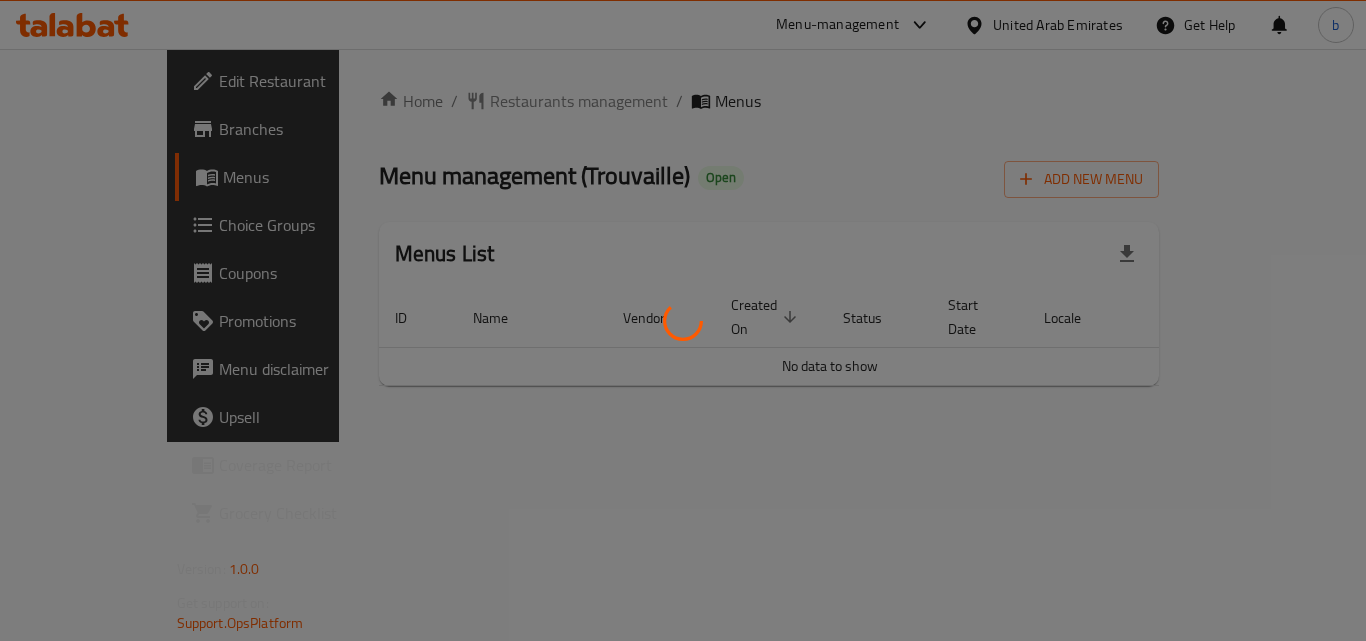 scroll, scrollTop: 0, scrollLeft: 0, axis: both 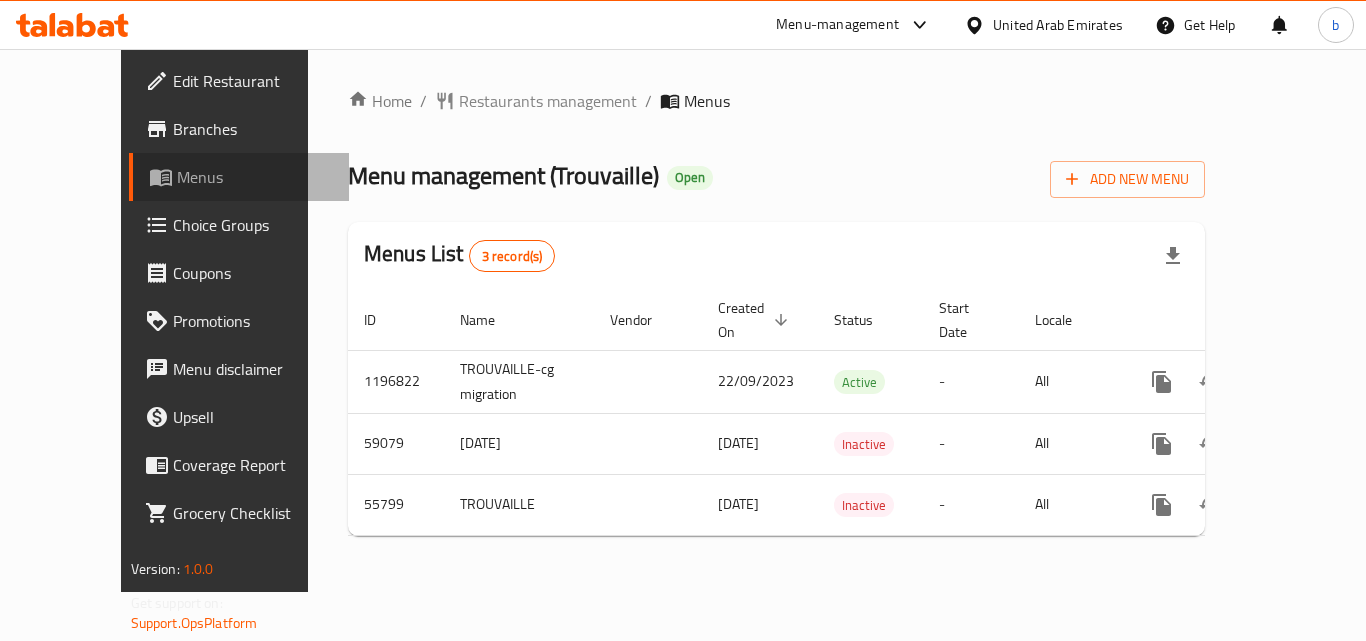 click on "Menus" at bounding box center (255, 177) 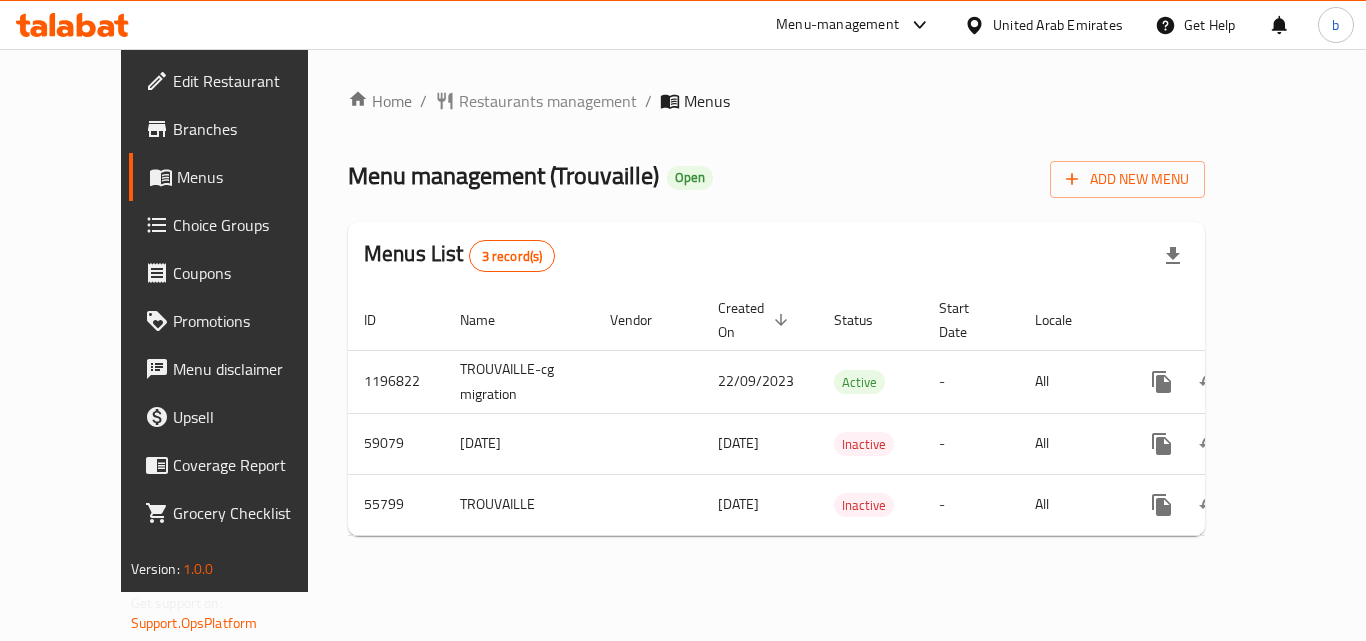 click at bounding box center (72, 25) 